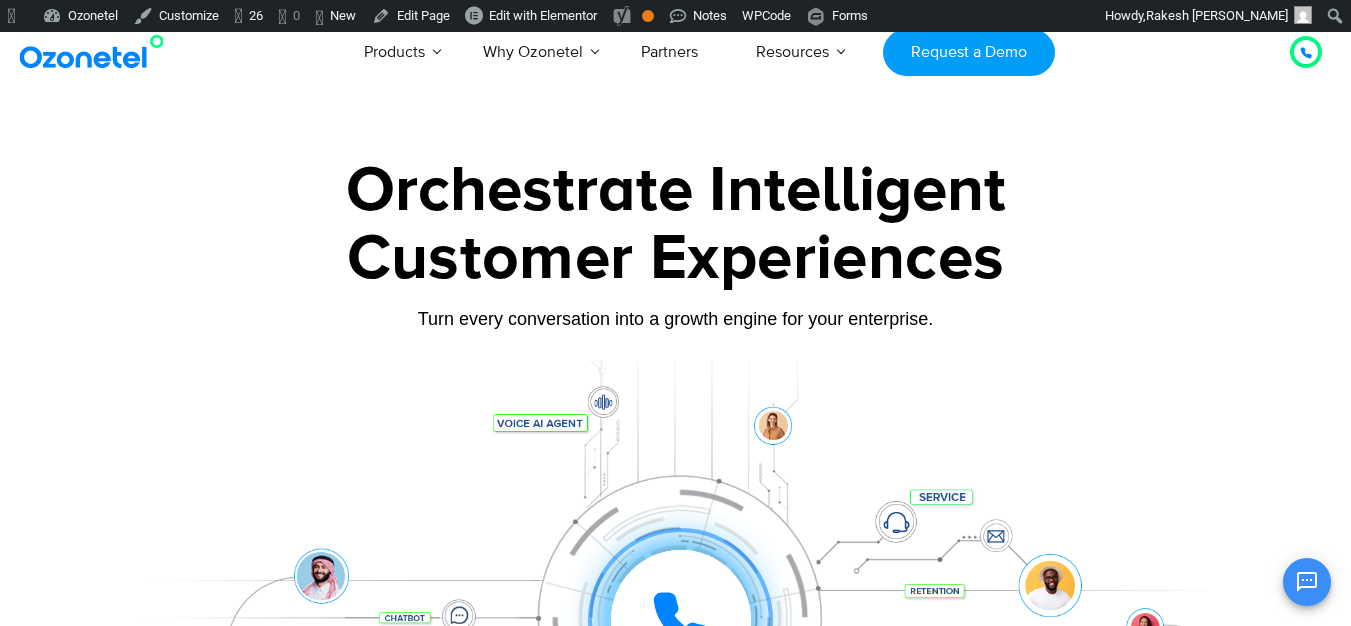 scroll, scrollTop: 0, scrollLeft: 0, axis: both 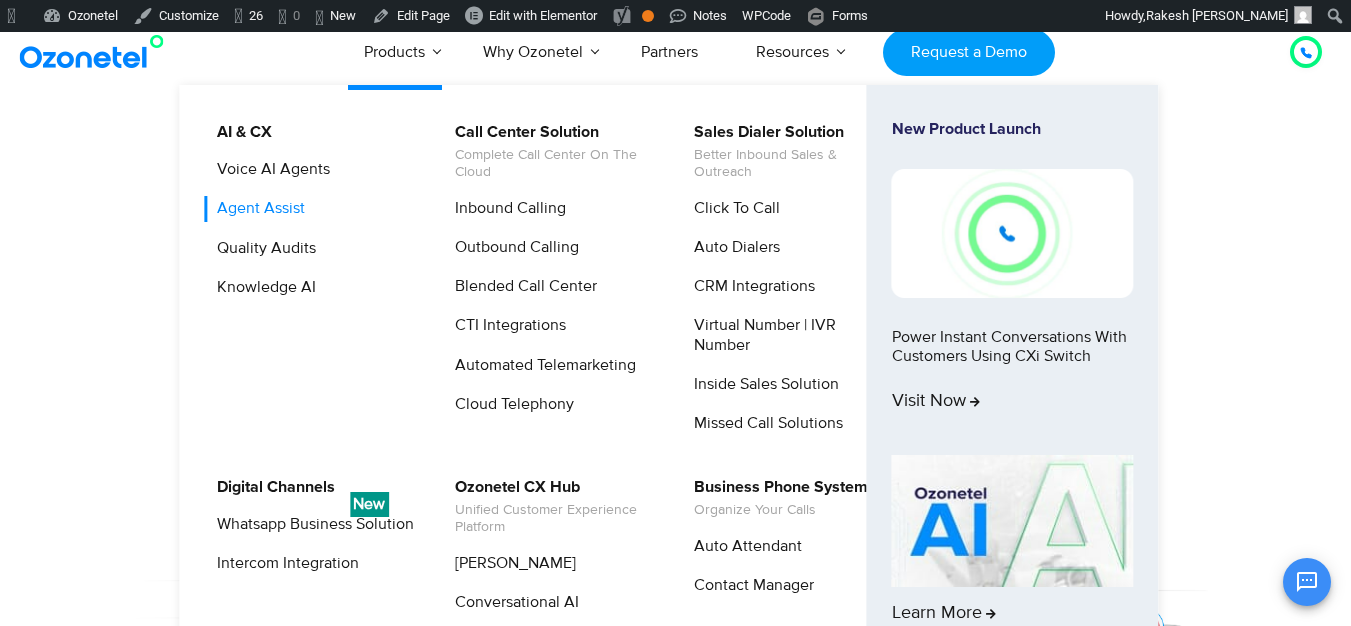 click on "Agent Assist" at bounding box center (256, 208) 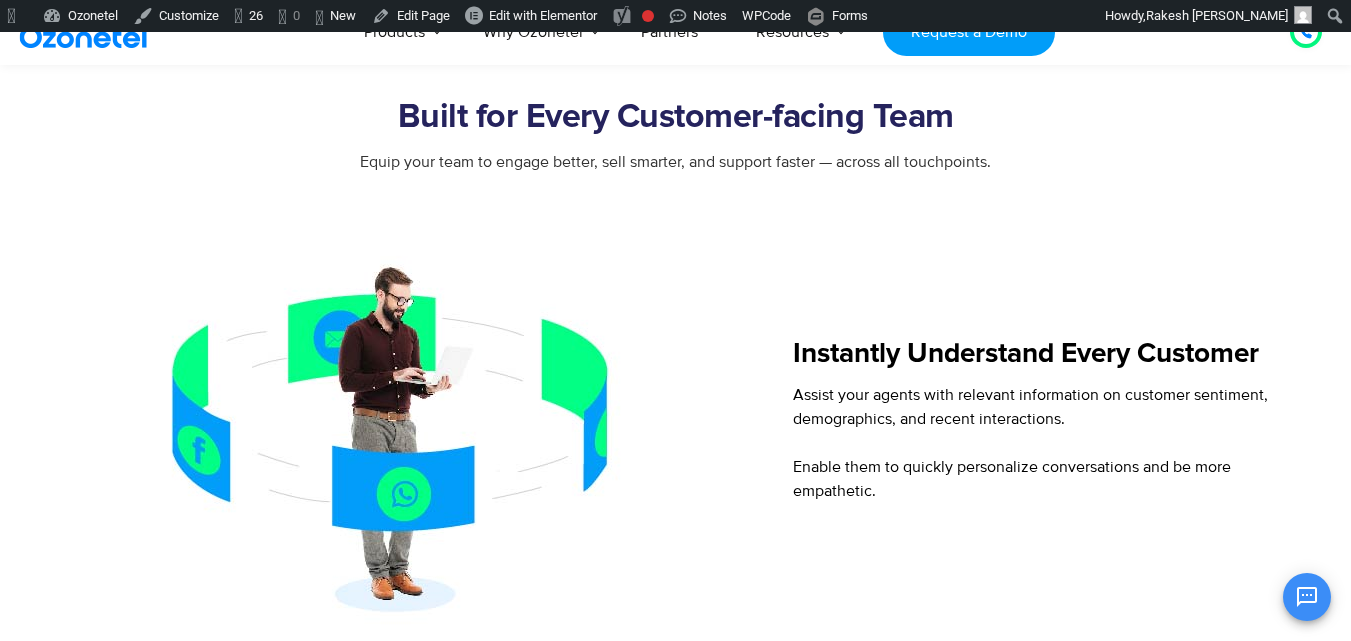 scroll, scrollTop: 776, scrollLeft: 0, axis: vertical 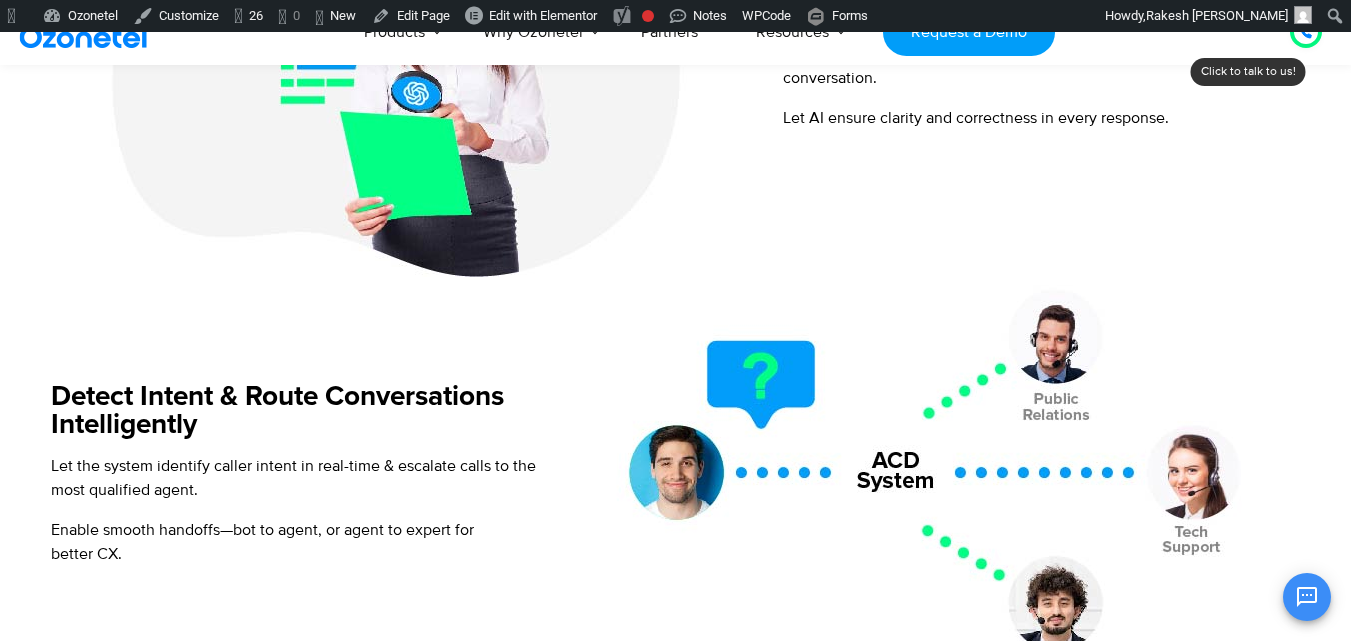 click on "USA : +1-408-440-54451-408-440-5445
INDIA : 1800-123-150150
Click to talk to us!
Call in progress...
1 2 3 4 5 6 7 8 9
# 0" at bounding box center [675, 475] 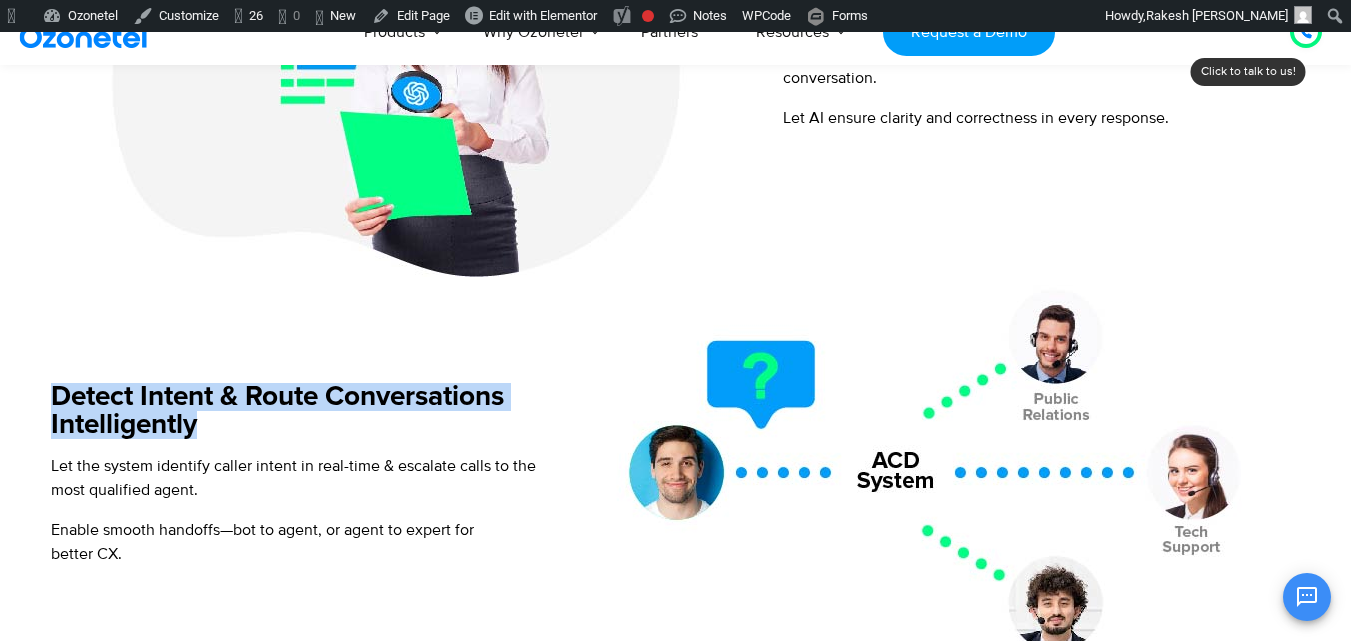 drag, startPoint x: 53, startPoint y: 394, endPoint x: 205, endPoint y: 417, distance: 153.73029 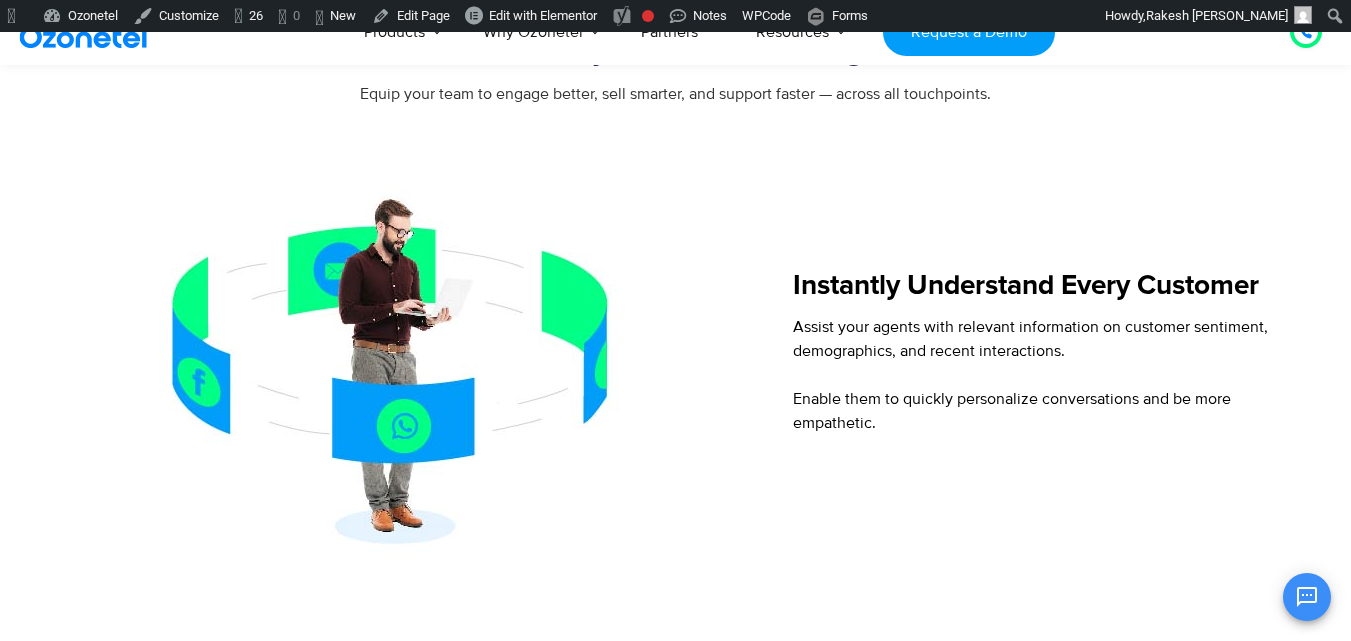 scroll, scrollTop: 835, scrollLeft: 0, axis: vertical 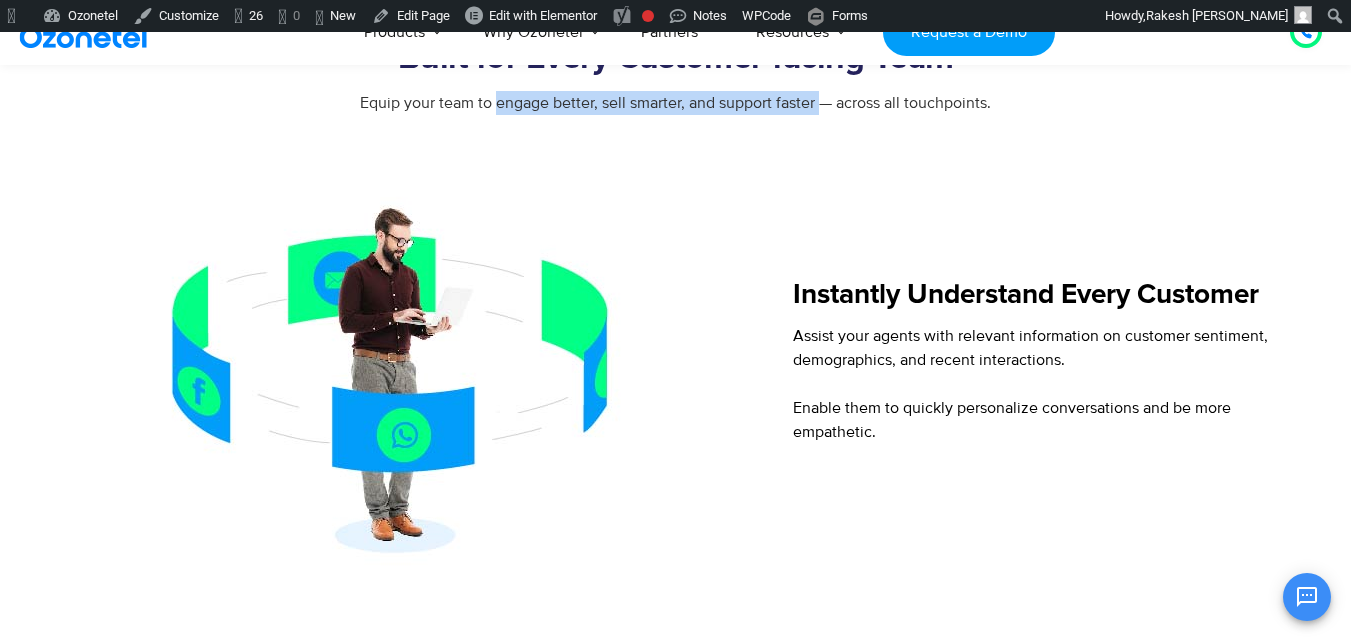 drag, startPoint x: 495, startPoint y: 104, endPoint x: 820, endPoint y: 107, distance: 325.01385 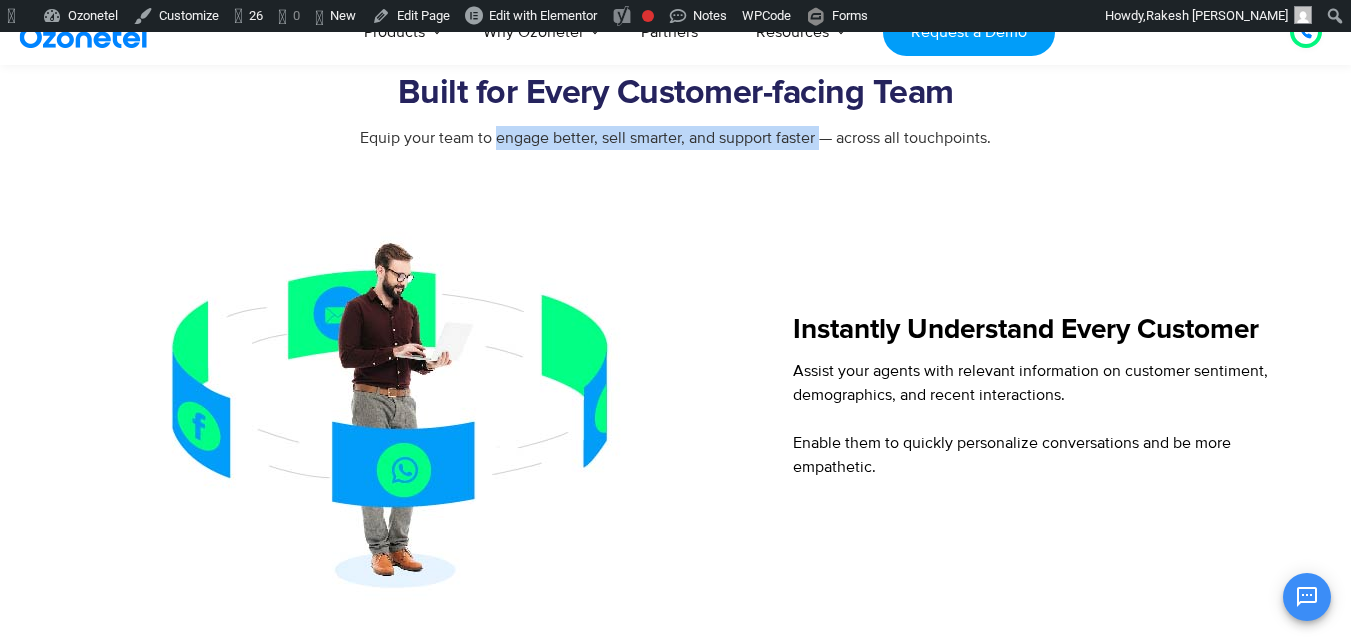 scroll, scrollTop: 795, scrollLeft: 0, axis: vertical 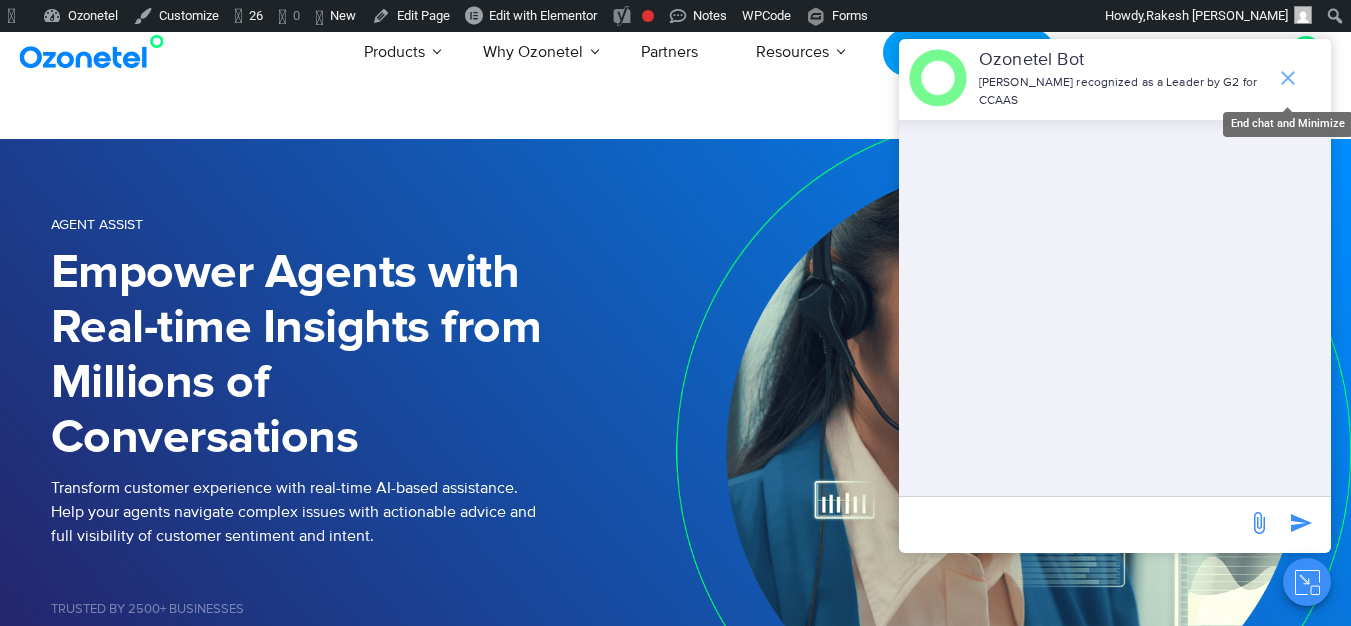 click 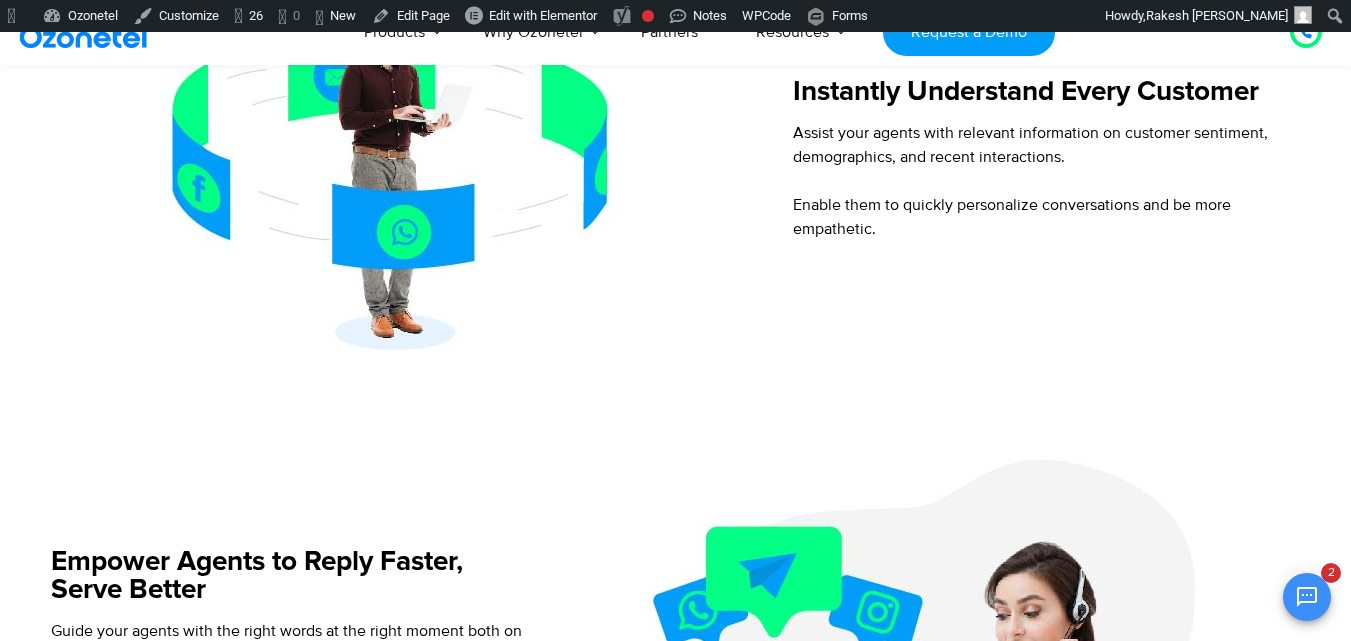 scroll, scrollTop: 1308, scrollLeft: 0, axis: vertical 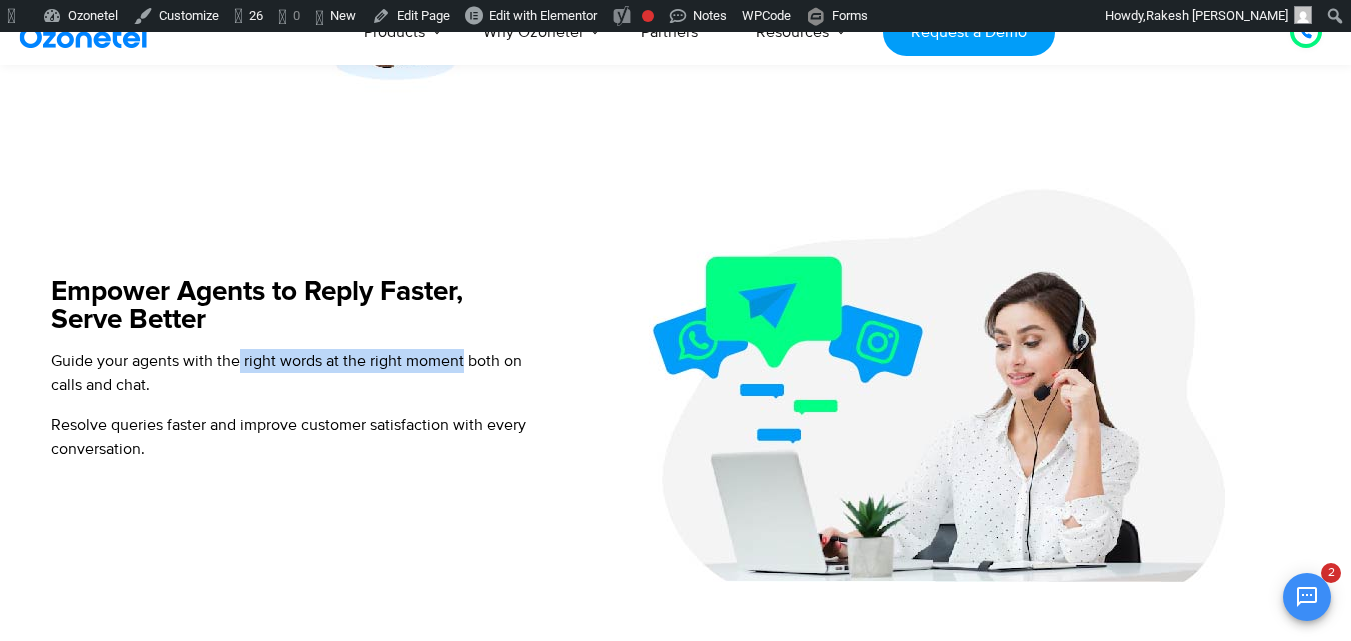 drag, startPoint x: 240, startPoint y: 364, endPoint x: 462, endPoint y: 368, distance: 222.03603 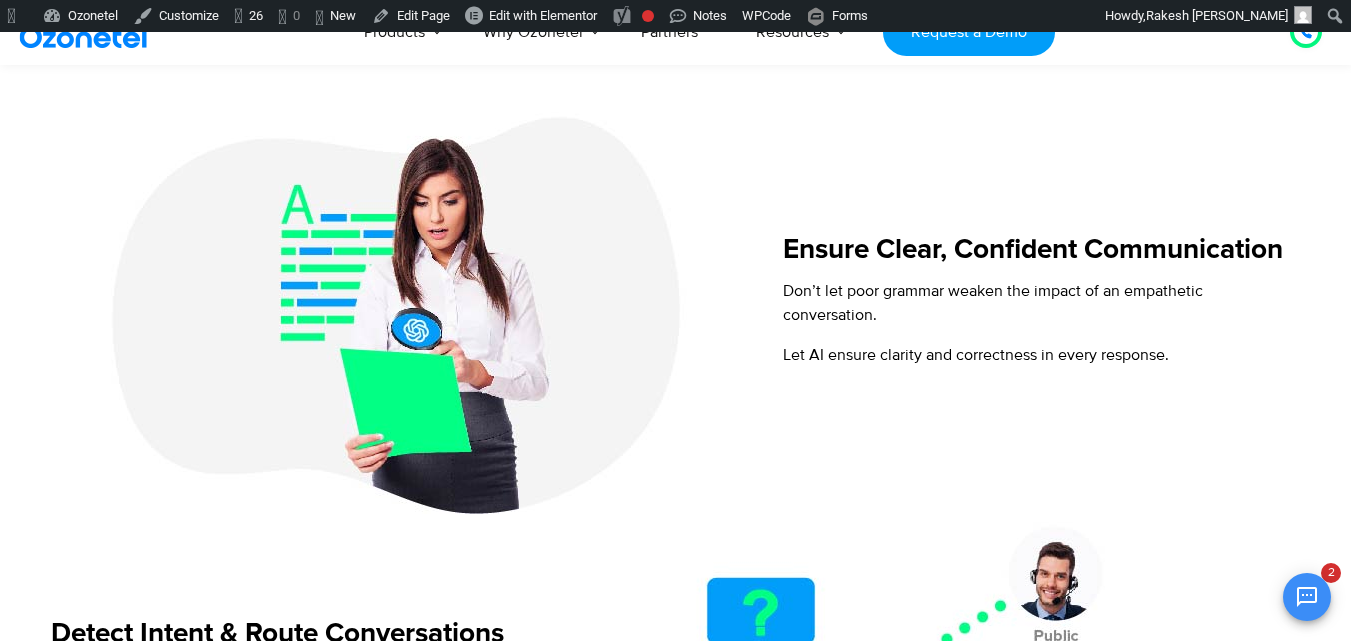 scroll, scrollTop: 1907, scrollLeft: 0, axis: vertical 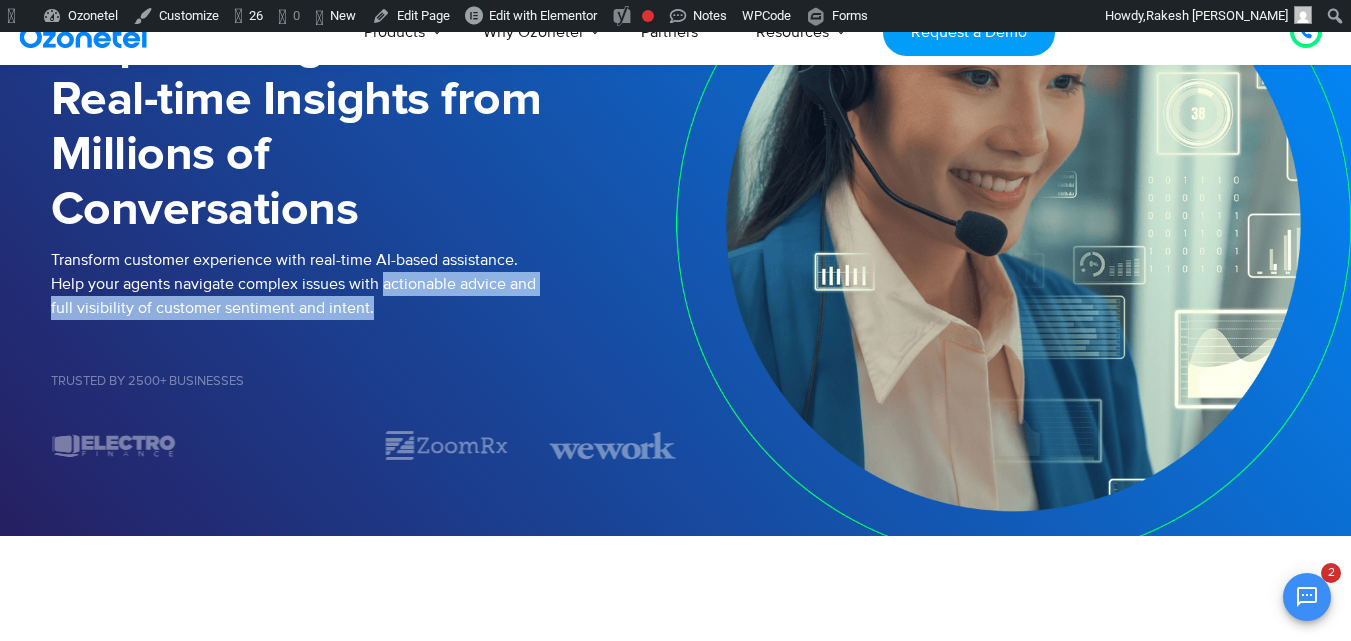 drag, startPoint x: 382, startPoint y: 286, endPoint x: 369, endPoint y: 316, distance: 32.695564 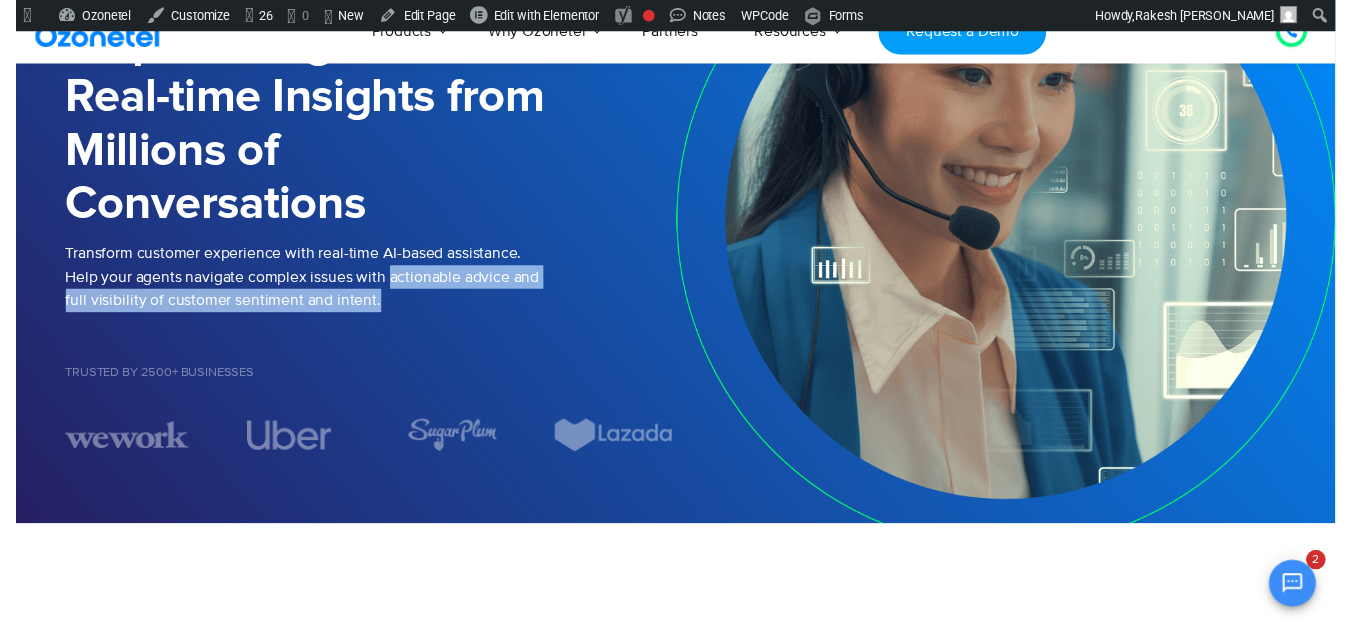 scroll, scrollTop: 0, scrollLeft: 0, axis: both 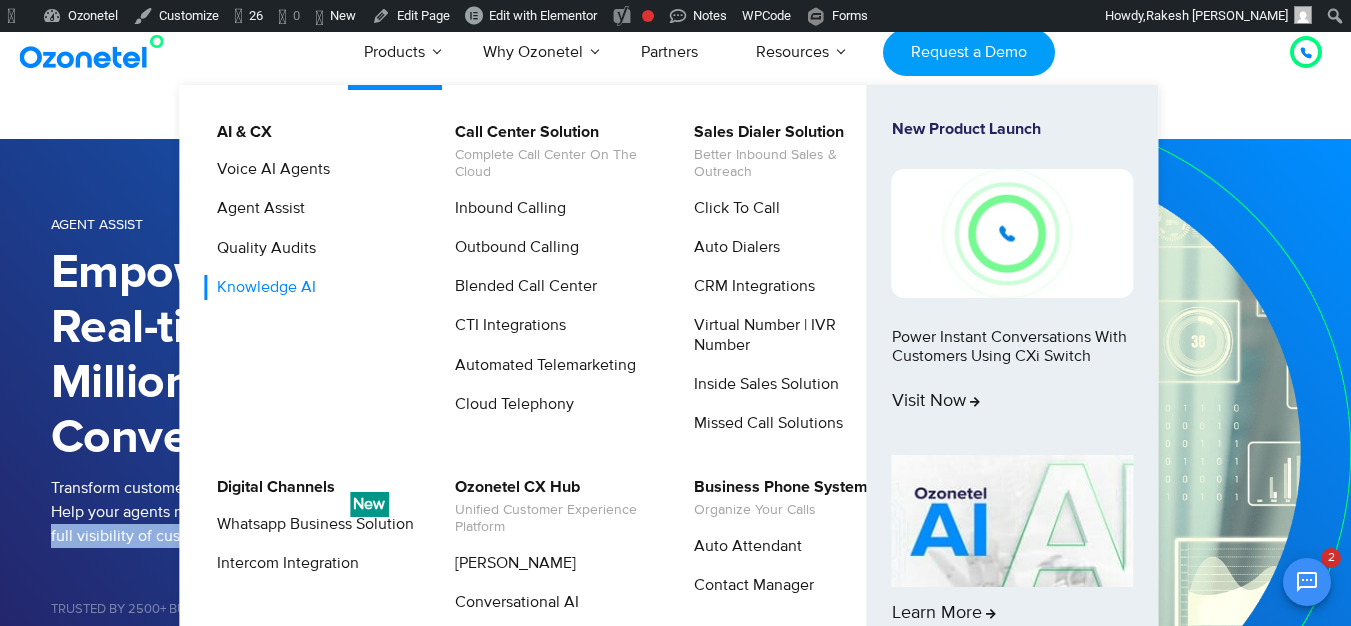 click on "Knowledge AI" at bounding box center (261, 287) 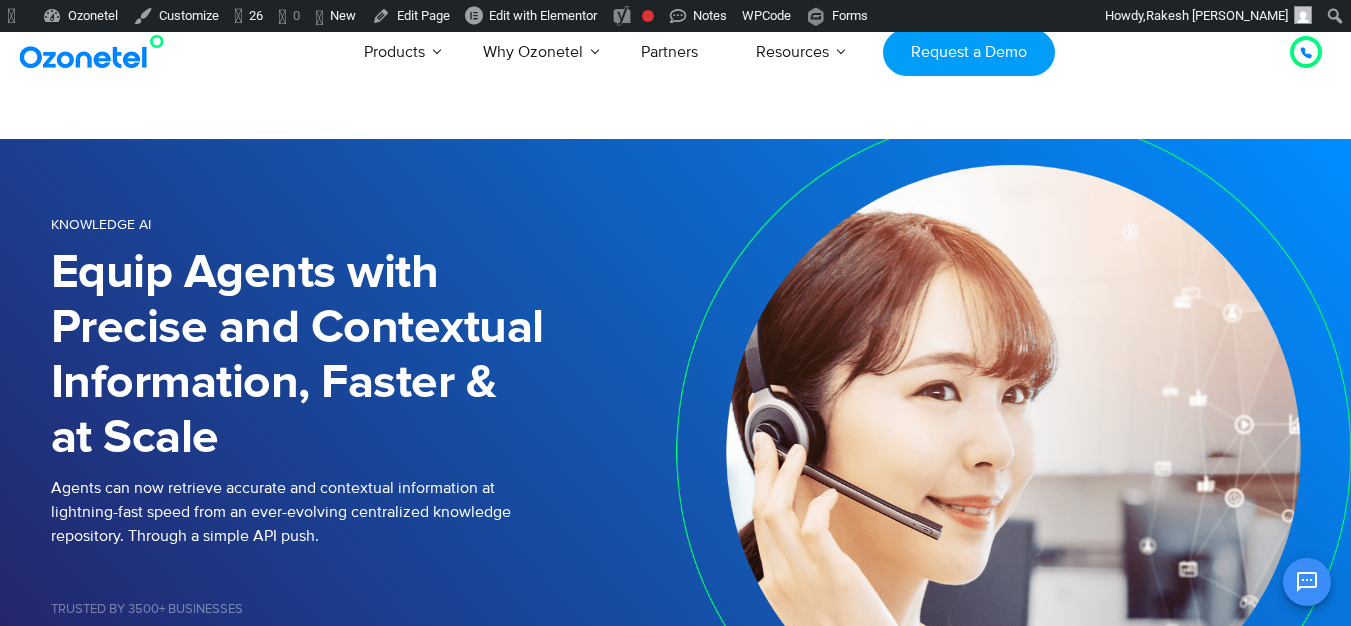 scroll, scrollTop: 39, scrollLeft: 0, axis: vertical 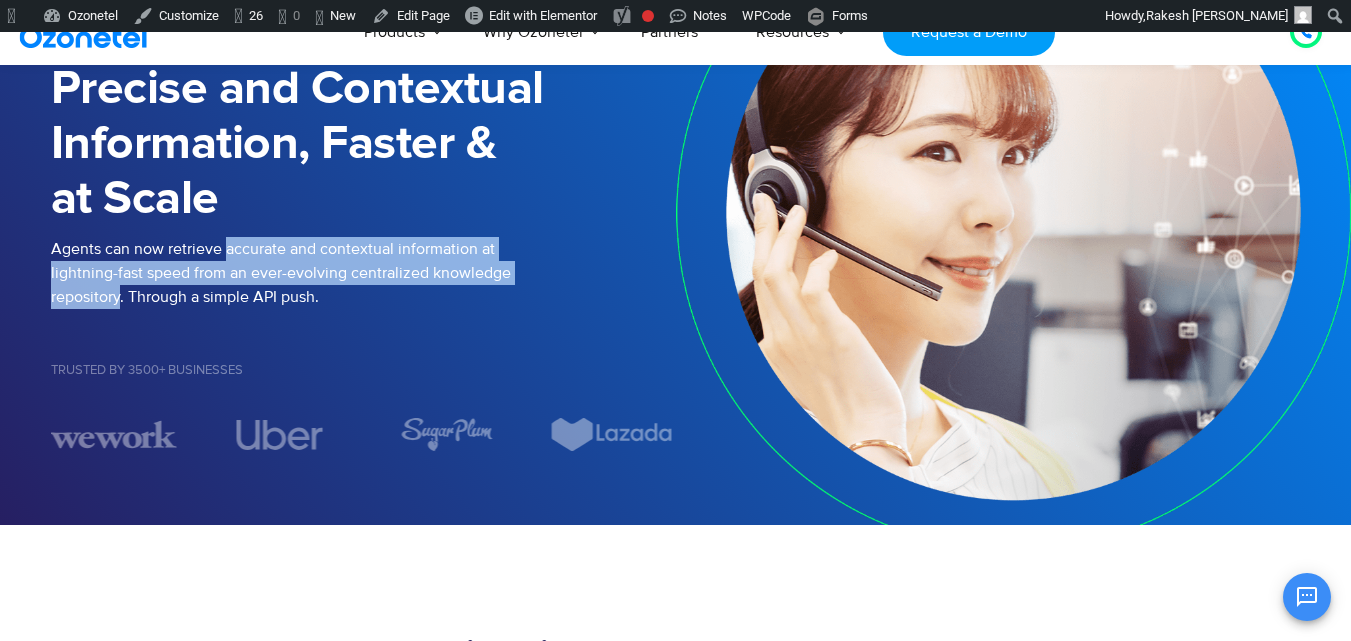 drag, startPoint x: 224, startPoint y: 249, endPoint x: 121, endPoint y: 300, distance: 114.93476 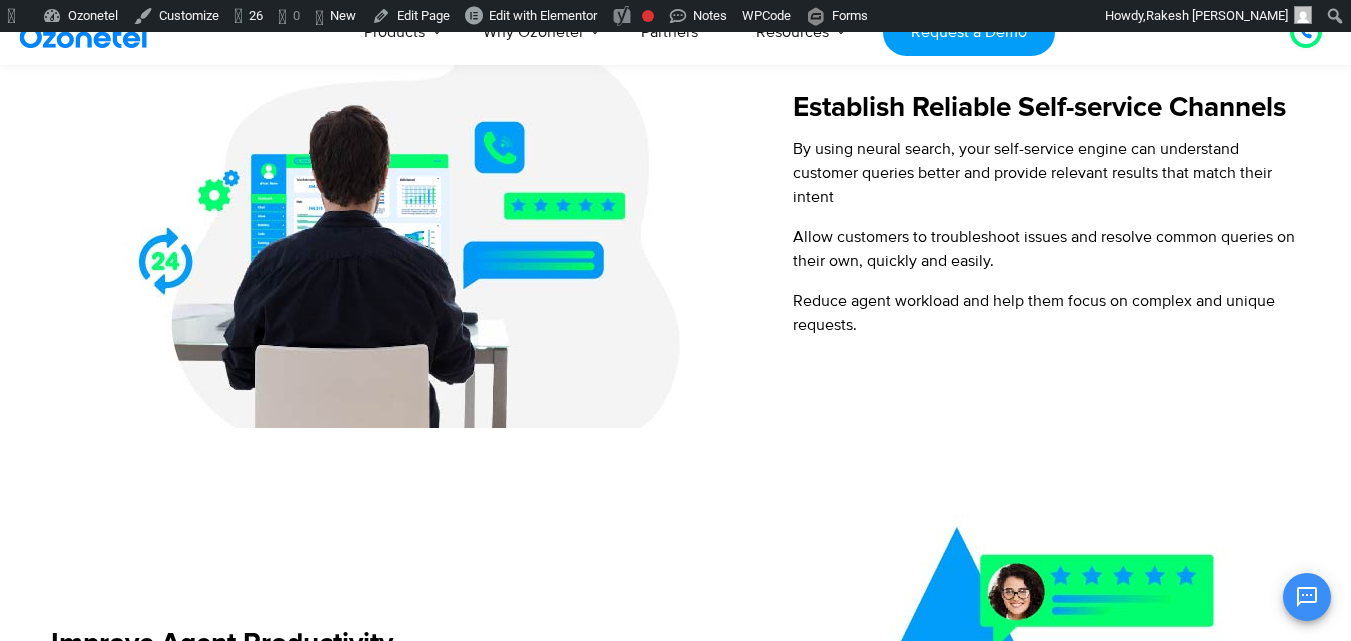 scroll, scrollTop: 877, scrollLeft: 0, axis: vertical 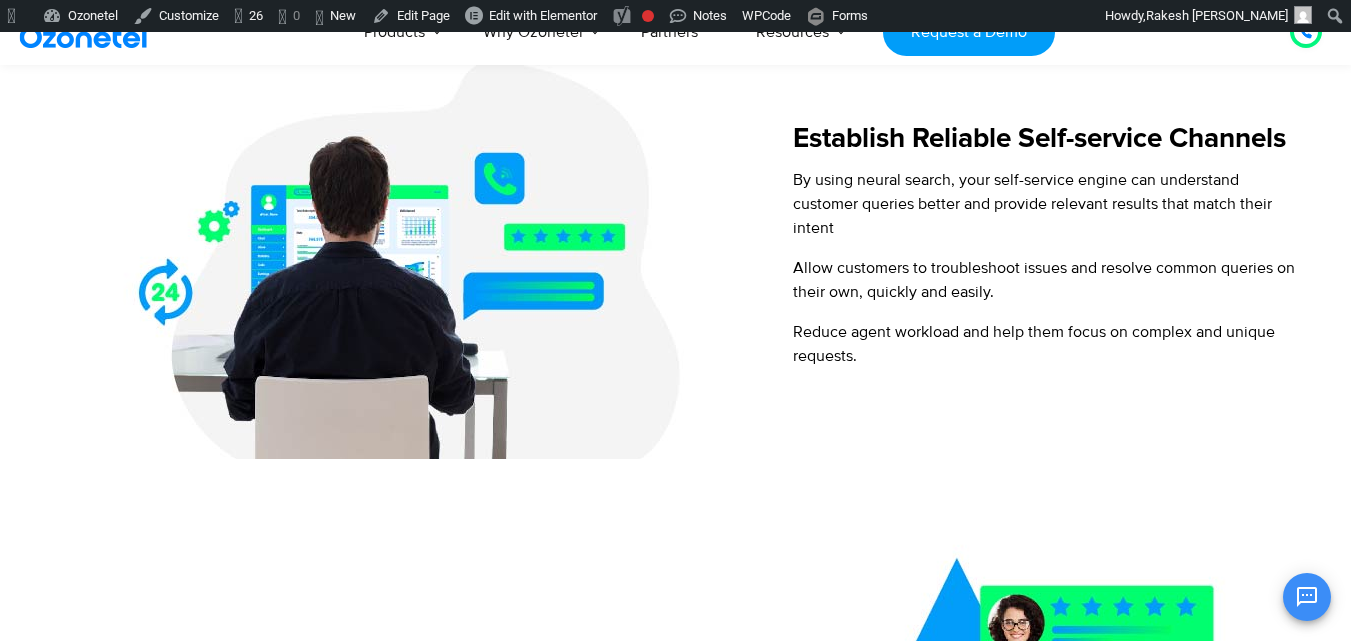 click on "By using neural search, your self-service engine can understand customer queries better and provide relevant results that match their intent" at bounding box center (1045, 204) 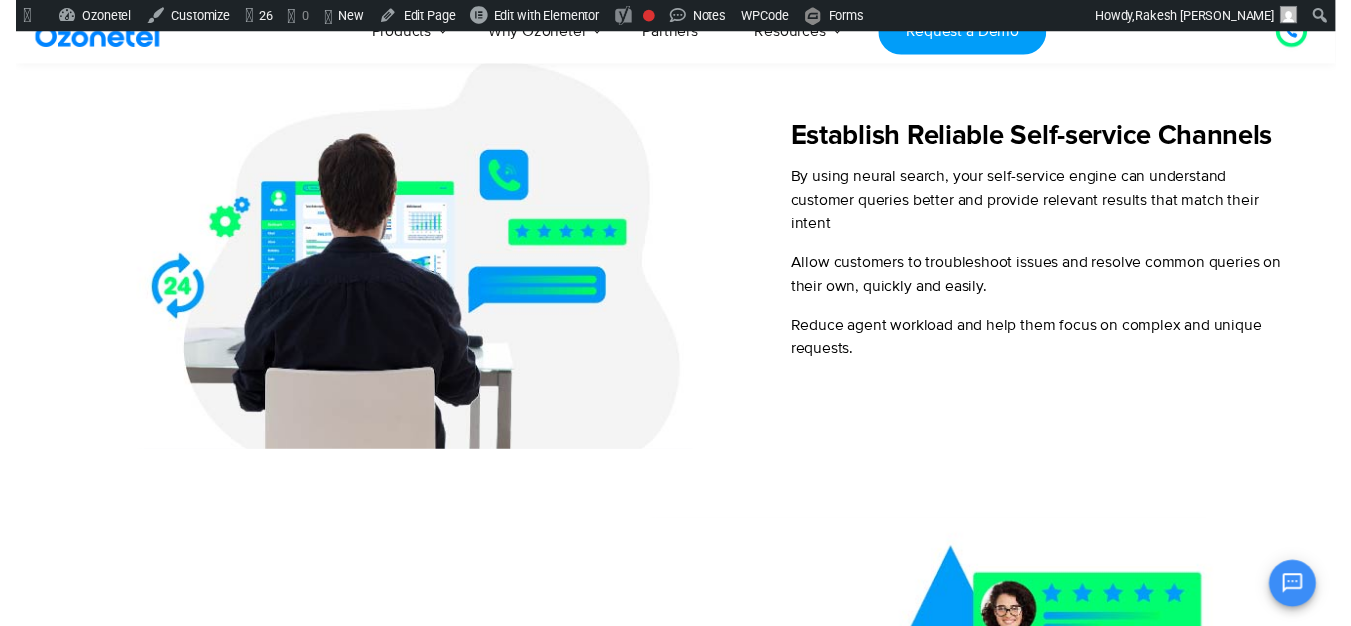 scroll, scrollTop: 0, scrollLeft: 0, axis: both 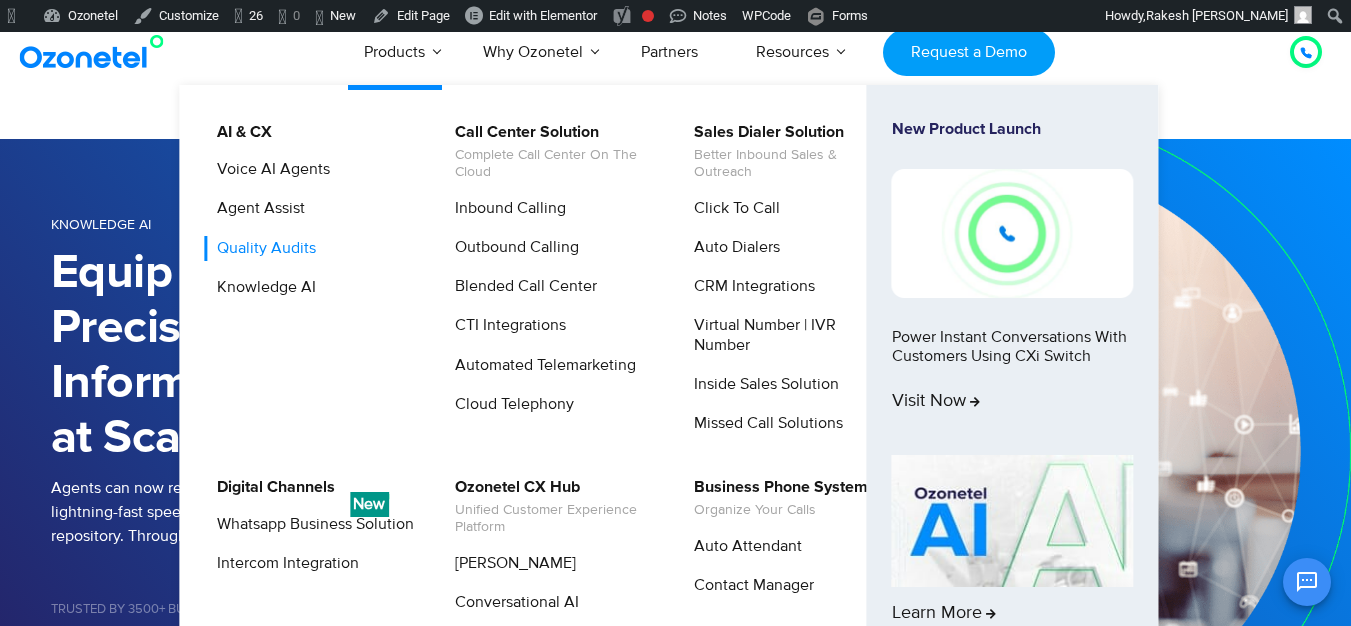 click on "Quality Audits" at bounding box center [261, 248] 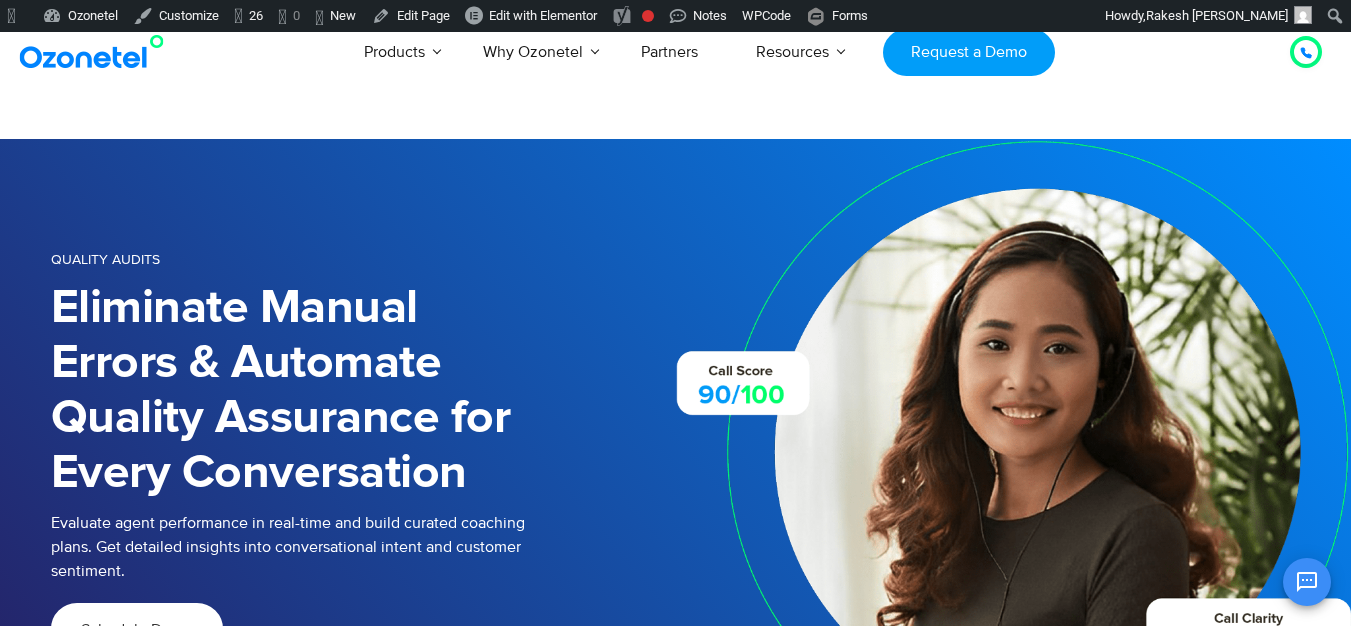 scroll, scrollTop: 0, scrollLeft: 0, axis: both 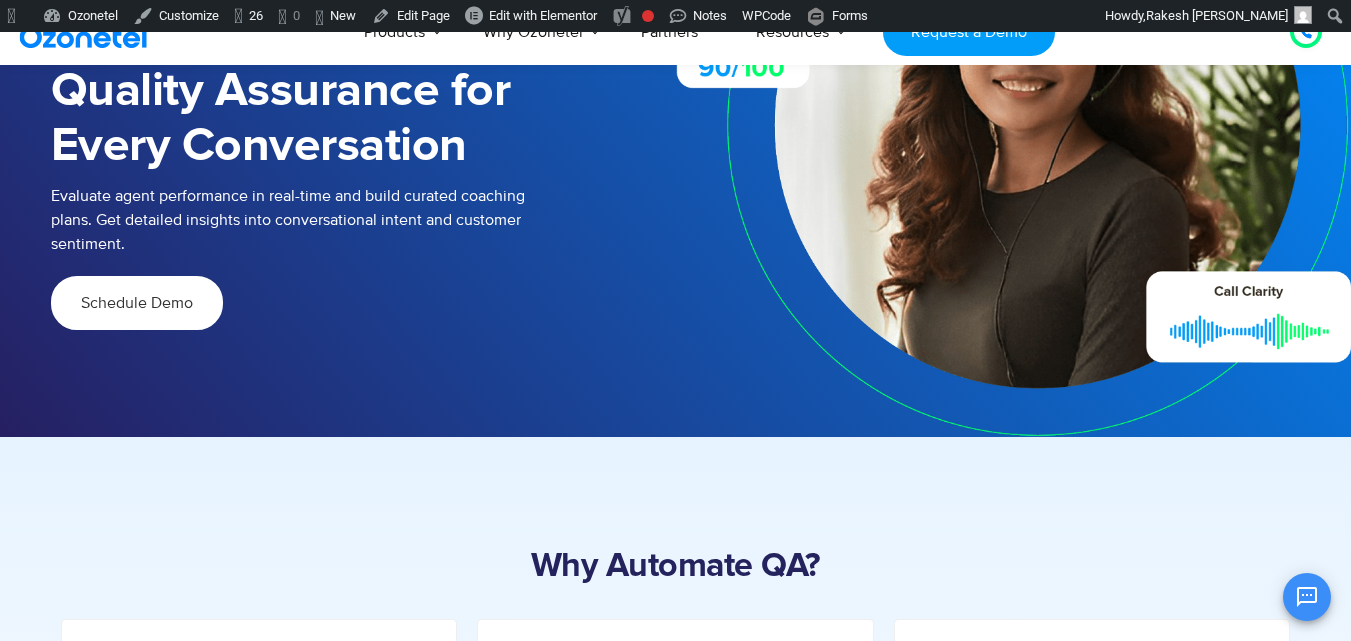 click on "USA : +1-408-440-54451-408-440-5445
INDIA : 1800-123-150150
Click to talk to us!
Call in progress...
1 2 3 4 5 6 7 8 9
# 0" at bounding box center (675, 2581) 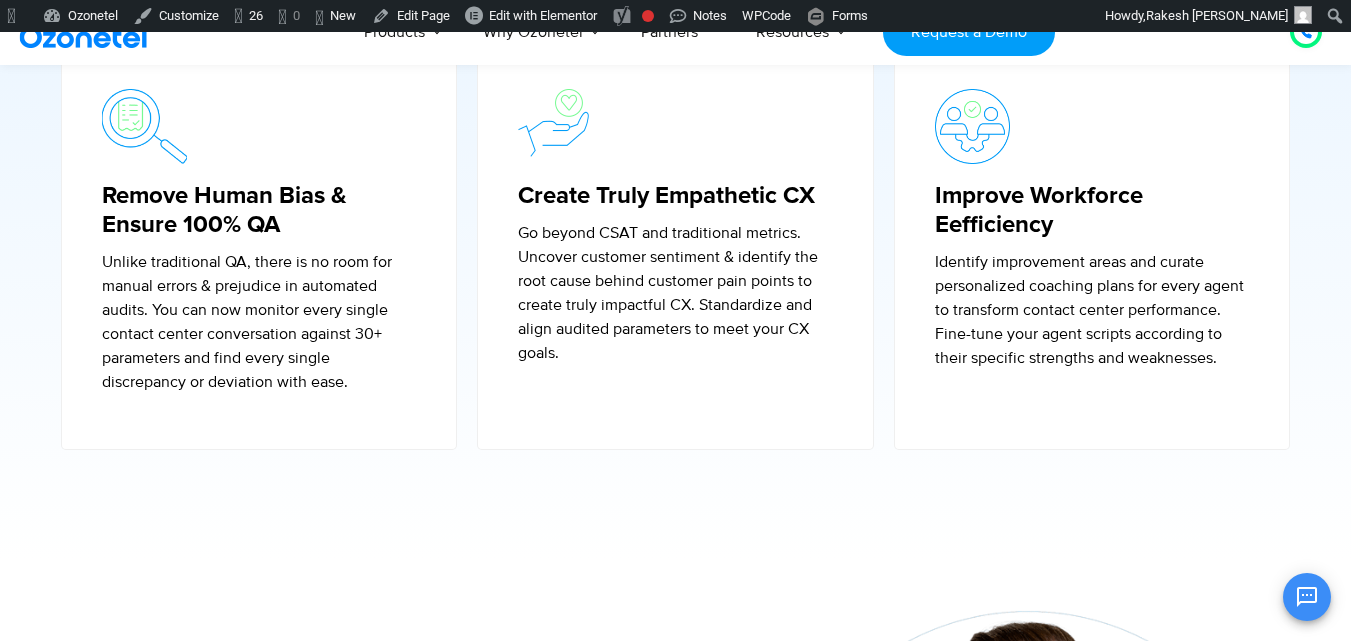 scroll, scrollTop: 980, scrollLeft: 0, axis: vertical 